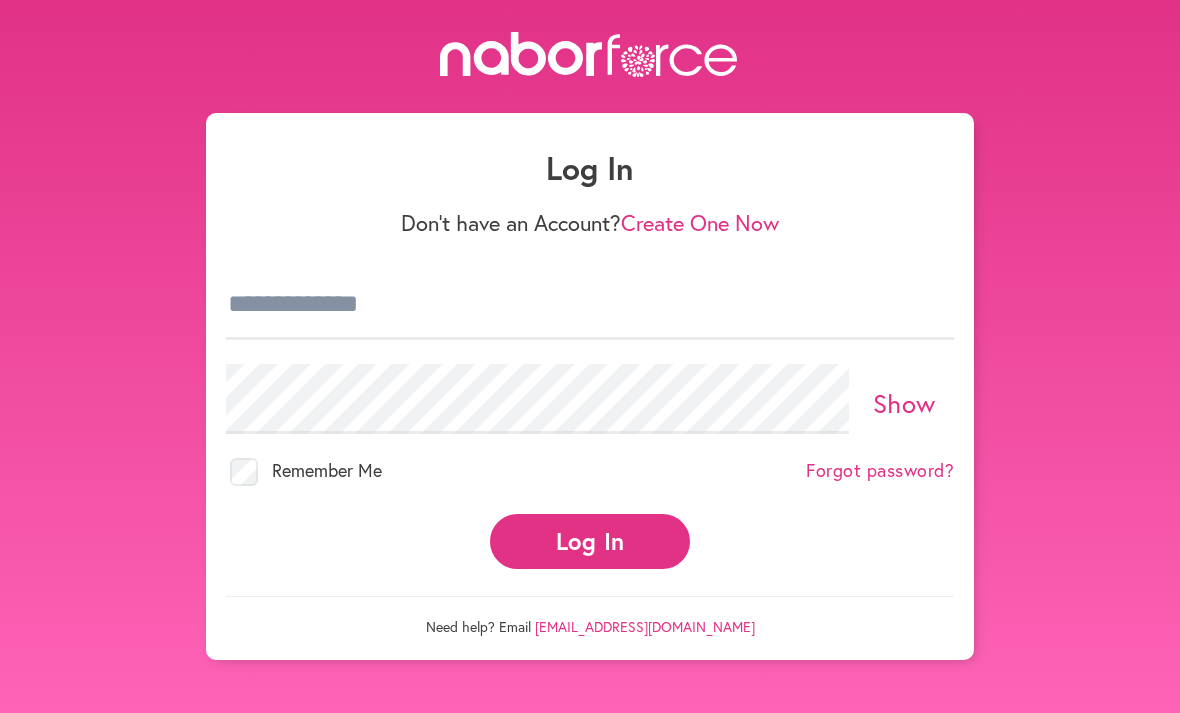 scroll, scrollTop: 0, scrollLeft: 0, axis: both 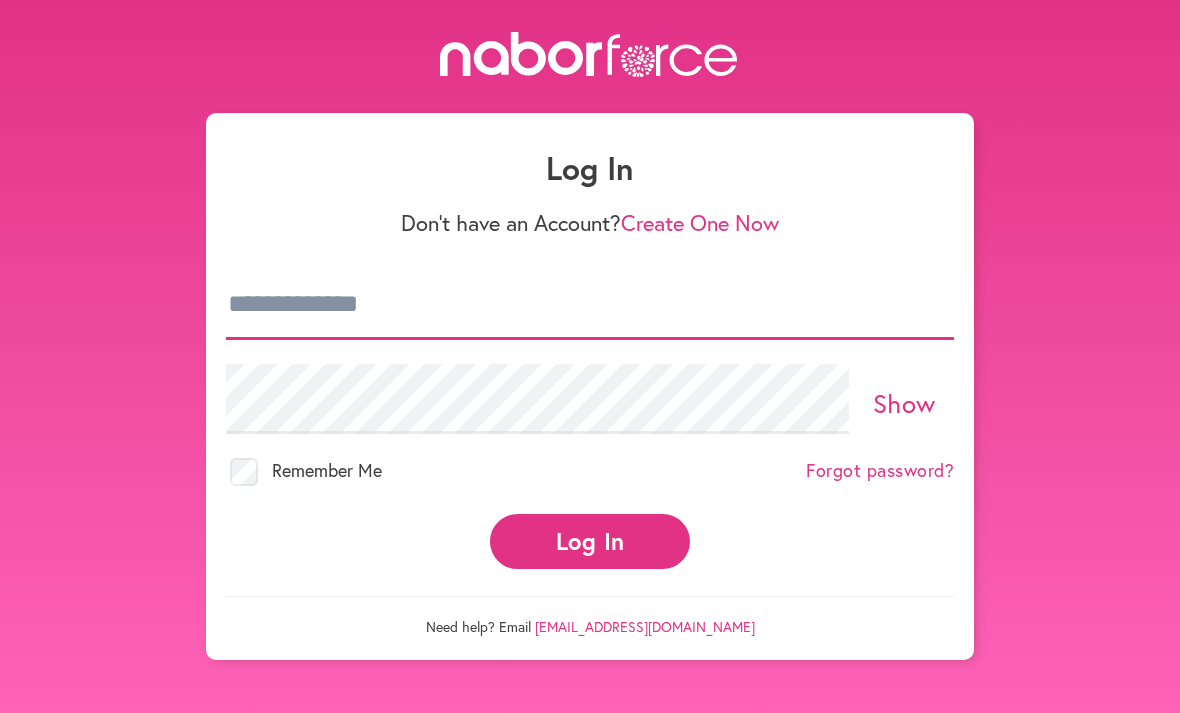 click at bounding box center (590, 305) 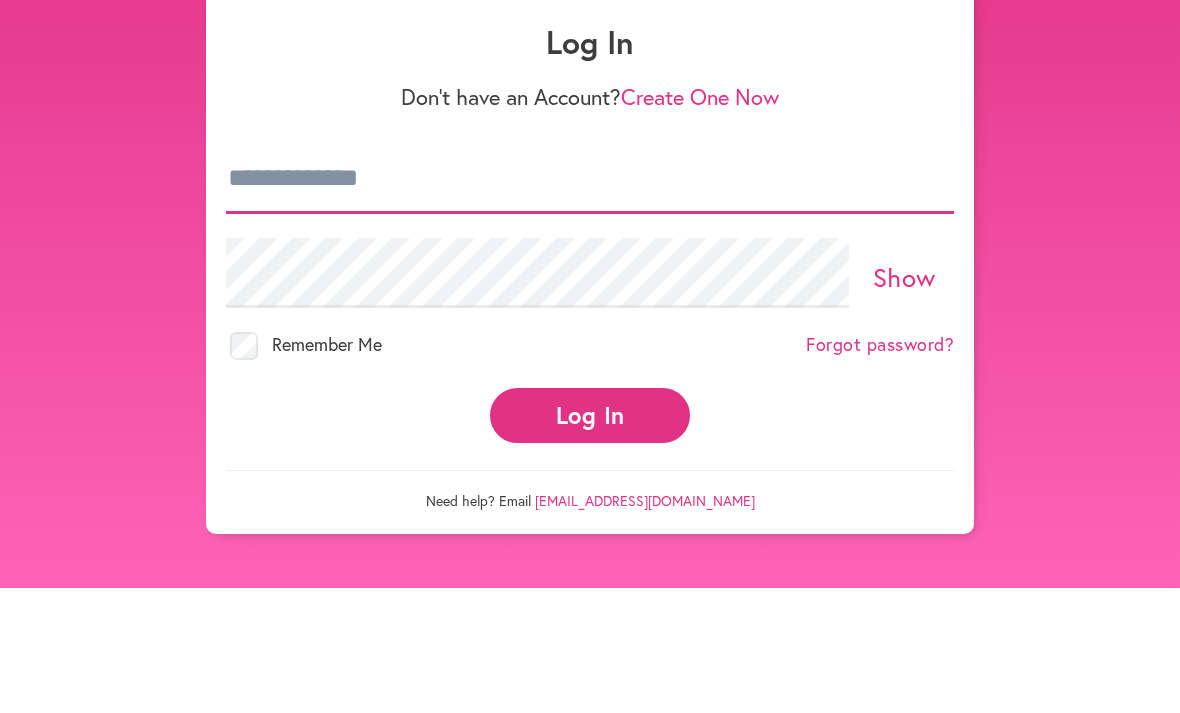 type on "**********" 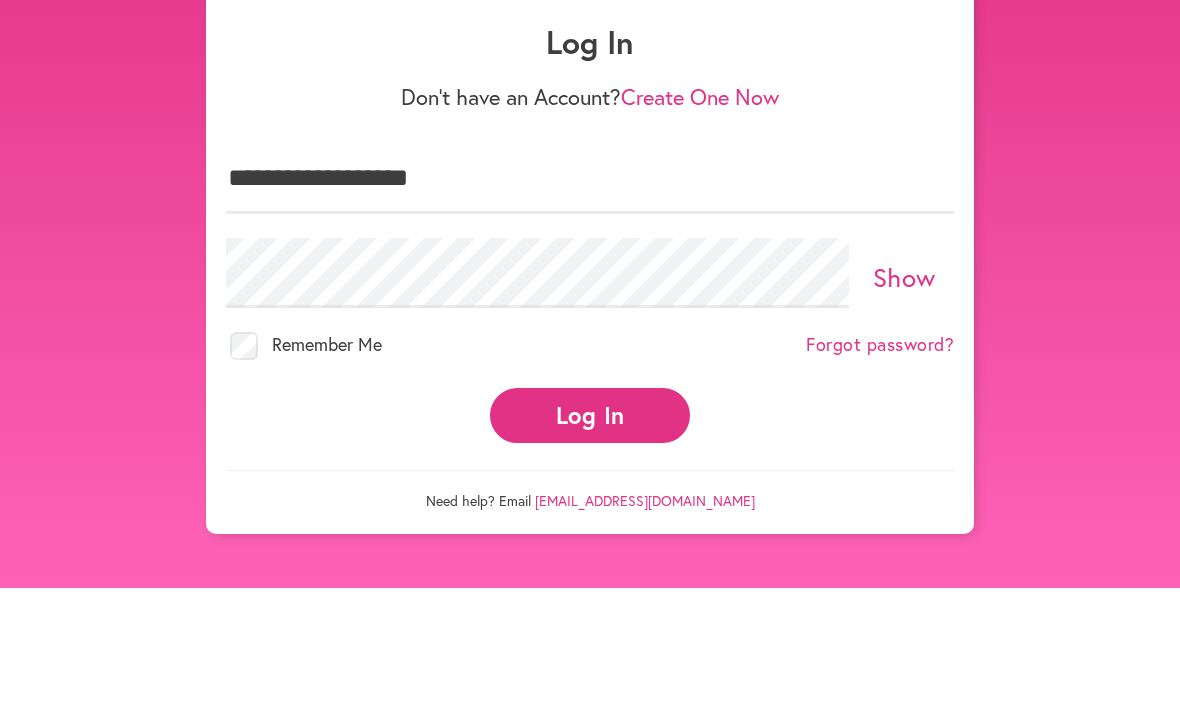 click on "Log In" at bounding box center (590, 541) 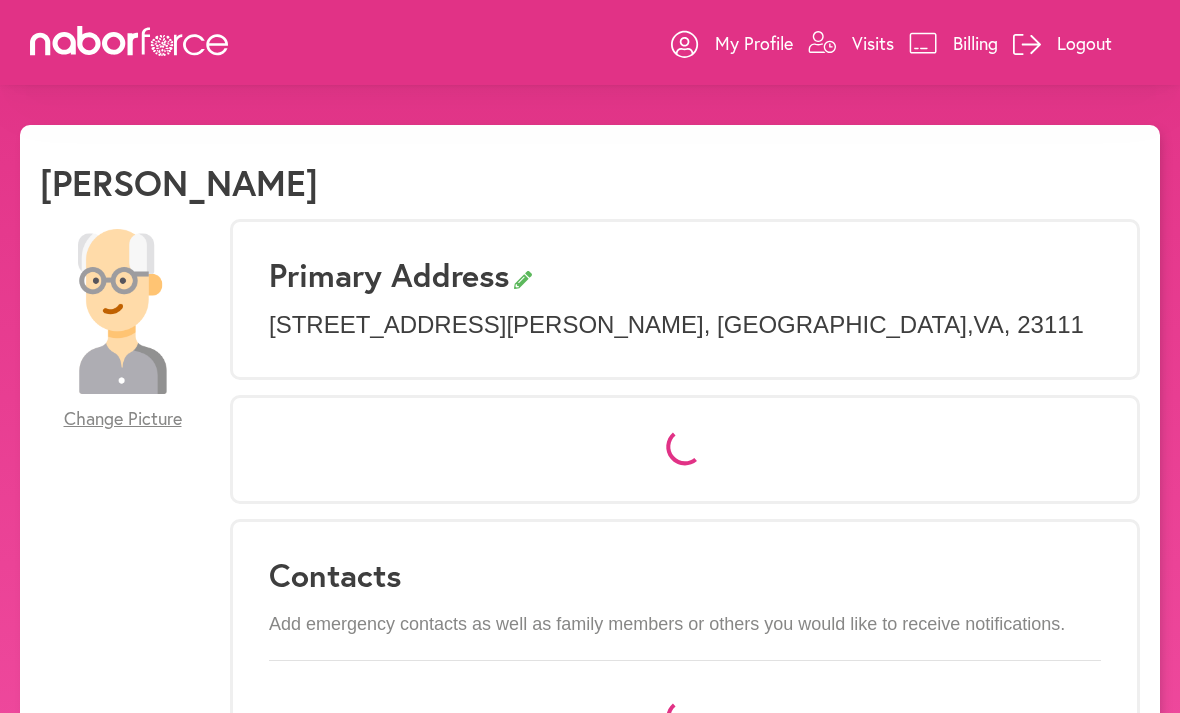 scroll, scrollTop: 0, scrollLeft: 0, axis: both 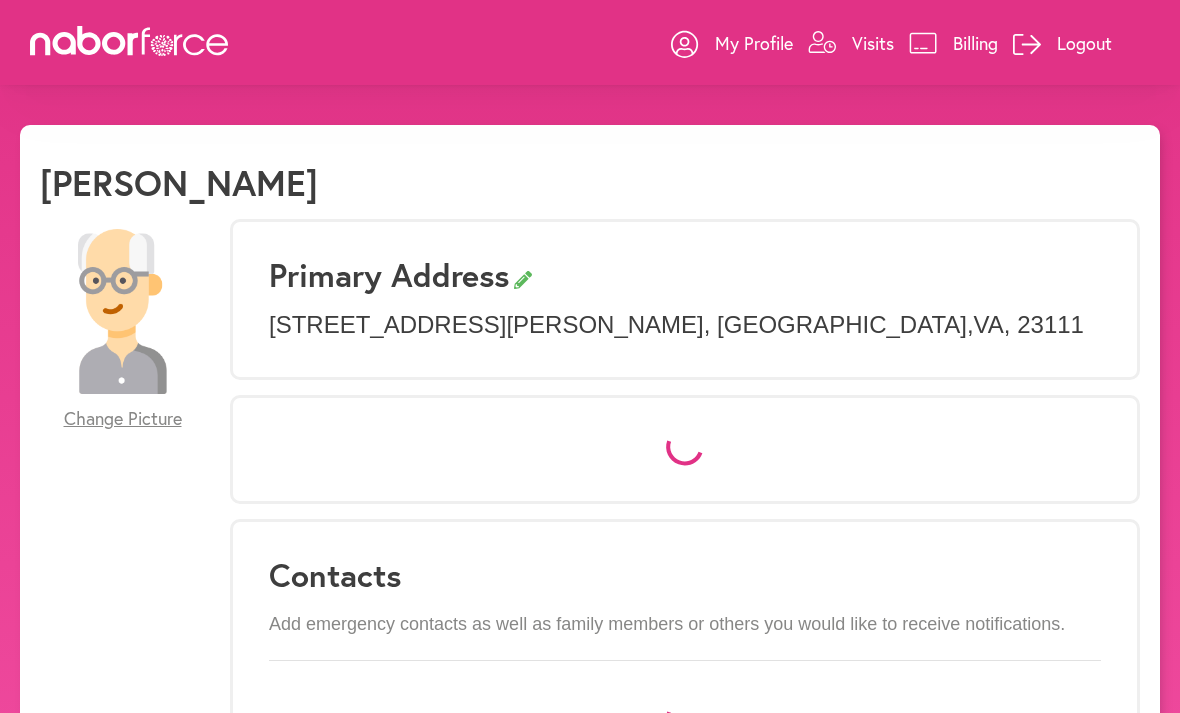 select on "*" 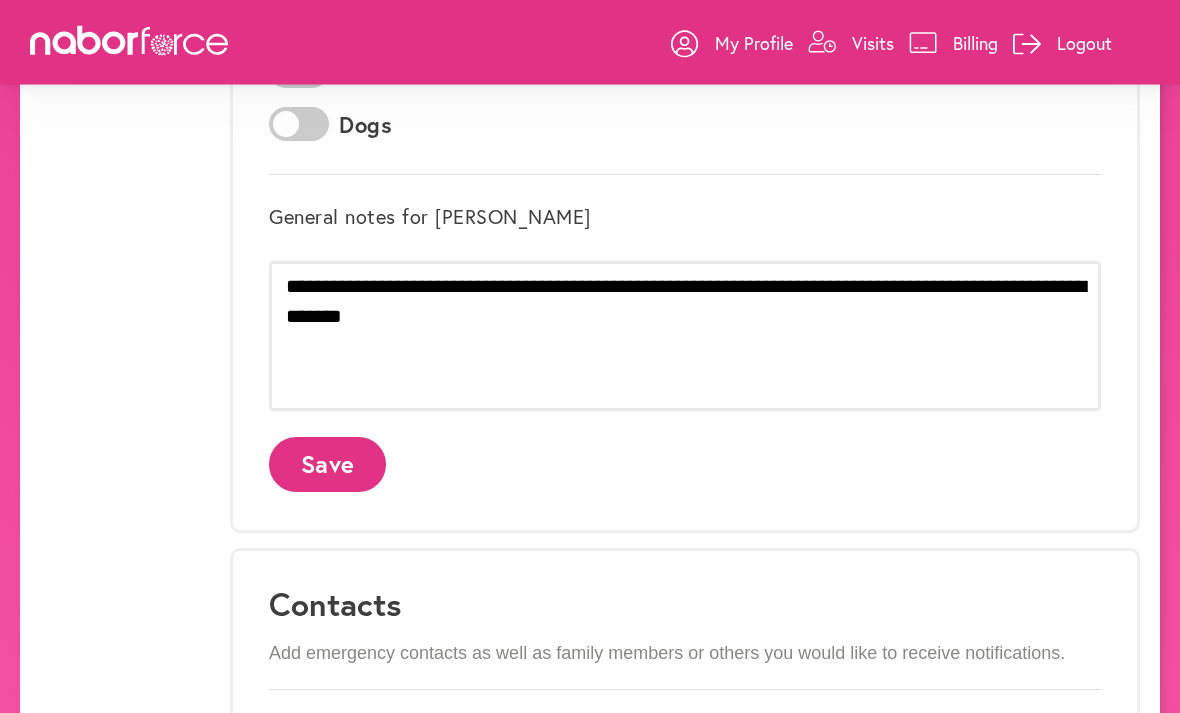 scroll, scrollTop: 772, scrollLeft: 0, axis: vertical 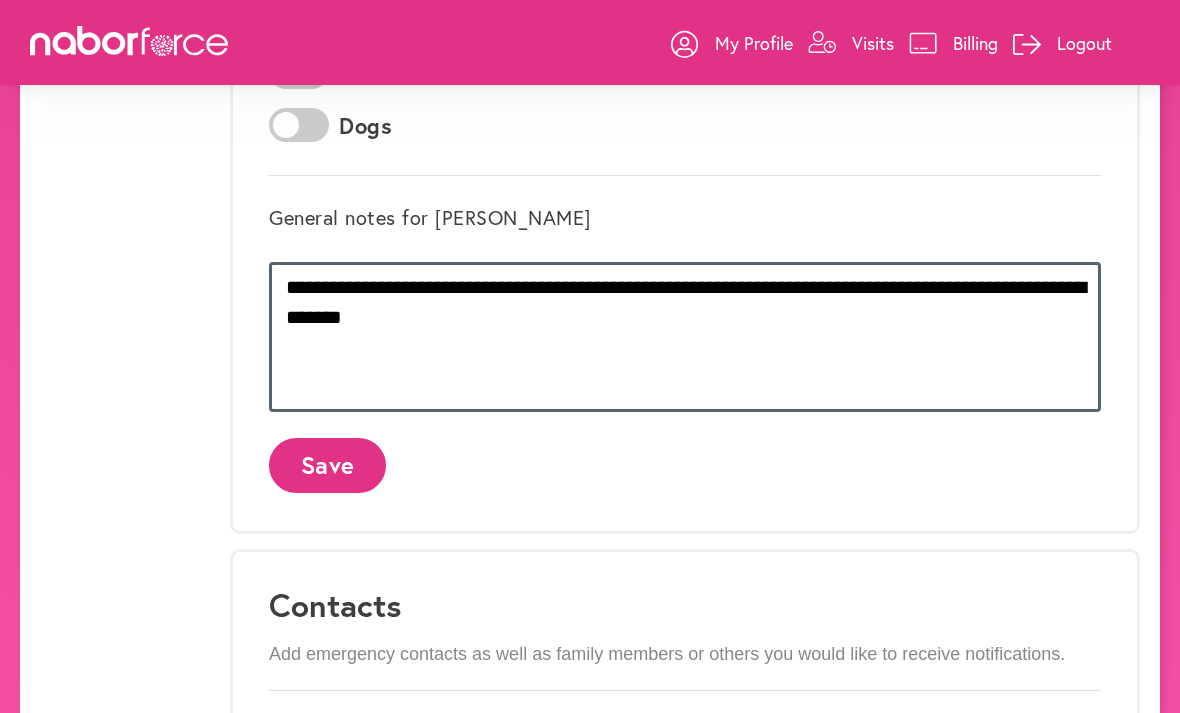click on "**********" at bounding box center [685, 337] 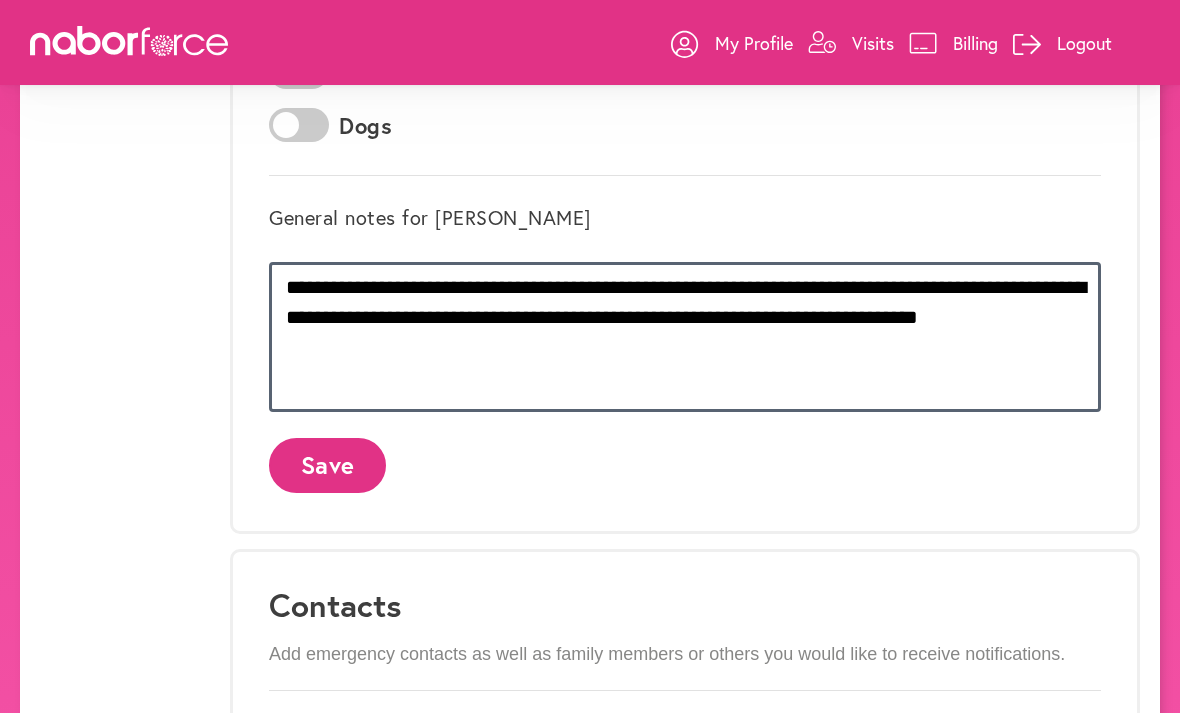 type on "**********" 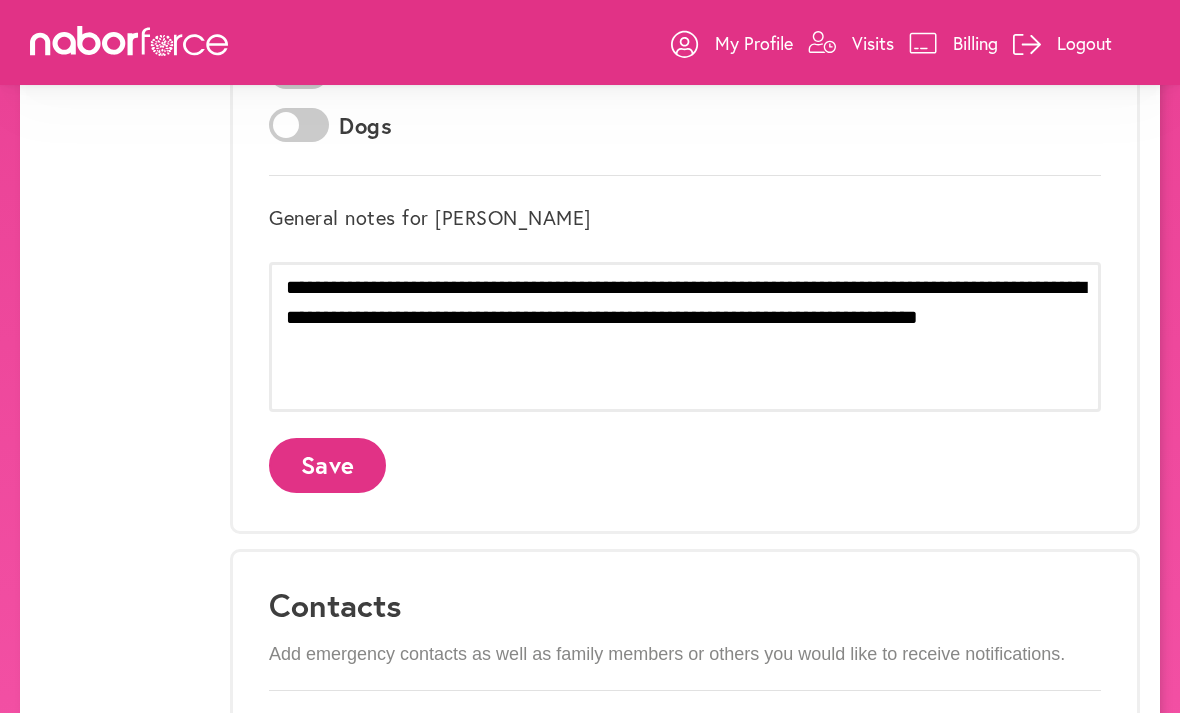 click on "Save" 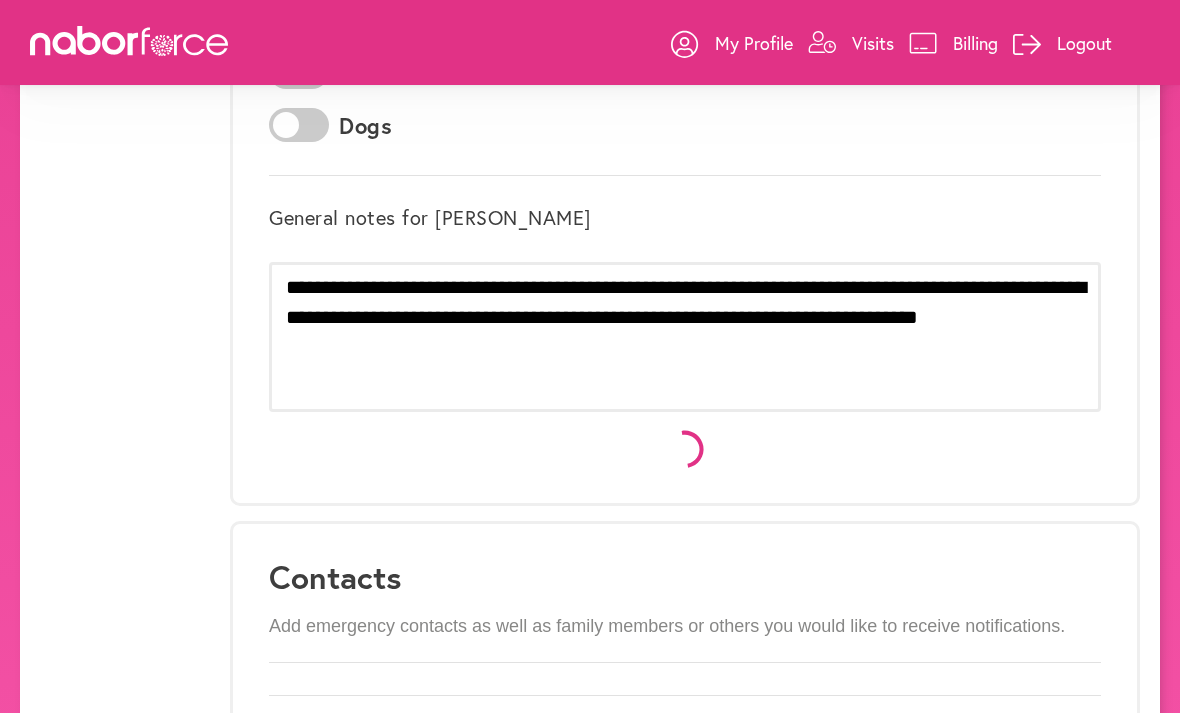 scroll, scrollTop: 0, scrollLeft: 0, axis: both 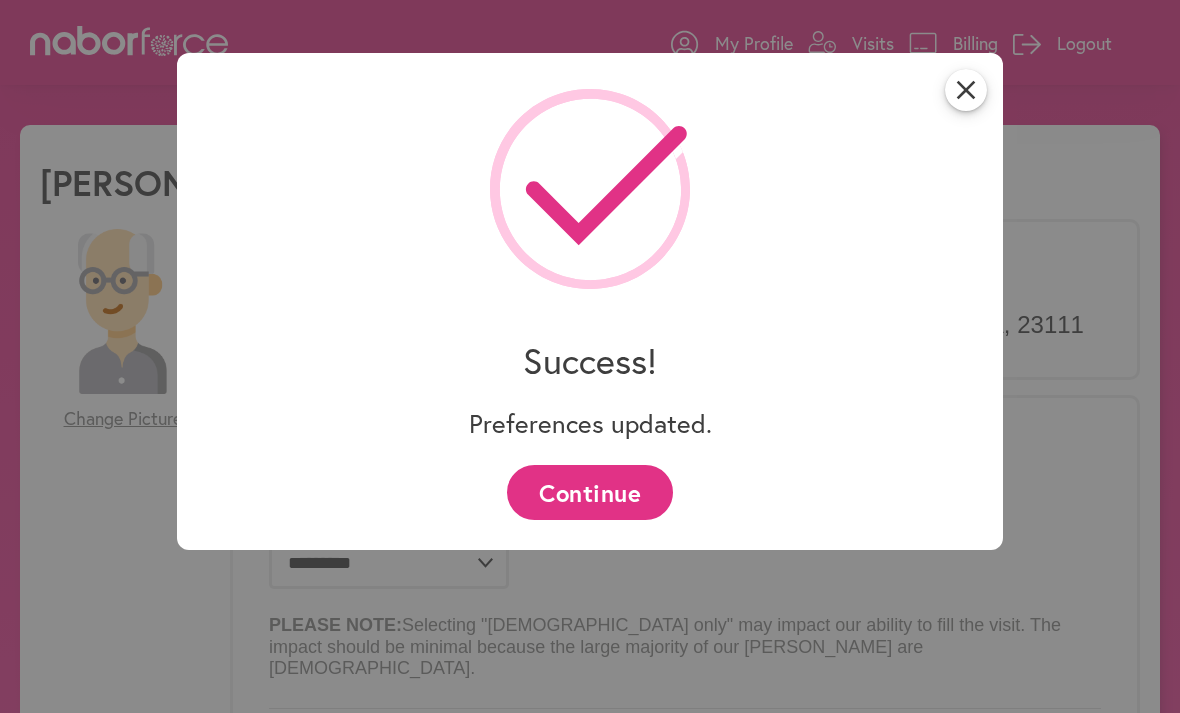 click on "Continue" at bounding box center [589, 492] 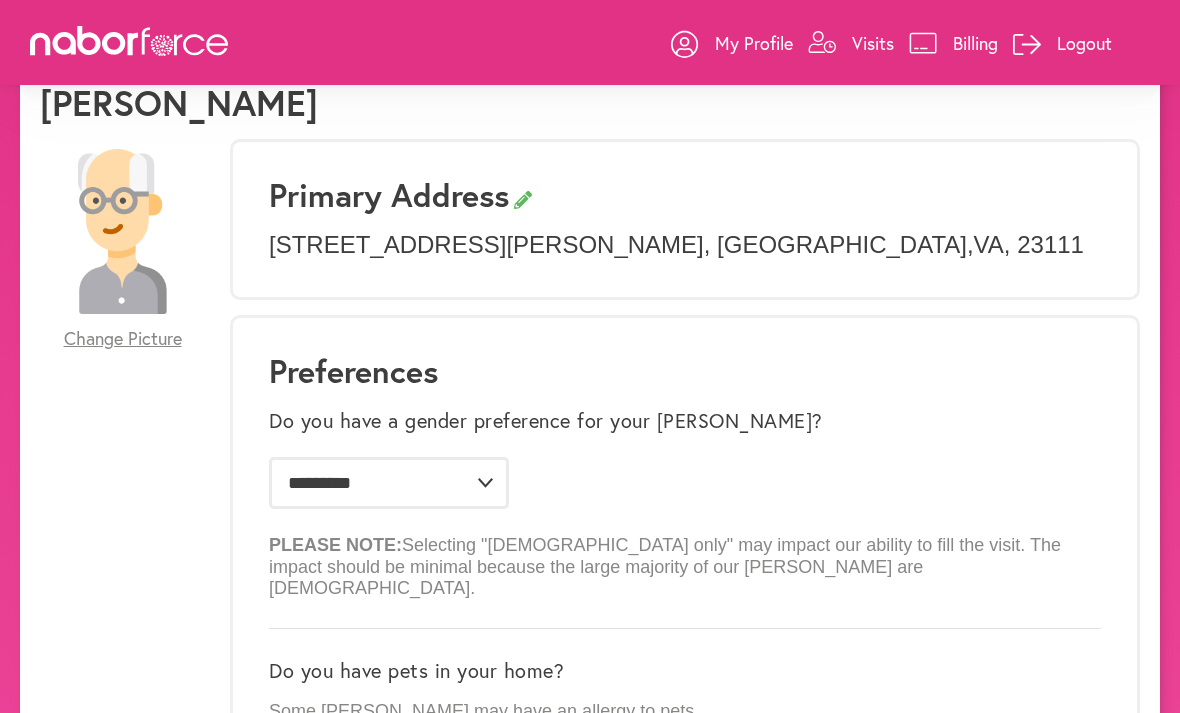 scroll, scrollTop: 0, scrollLeft: 0, axis: both 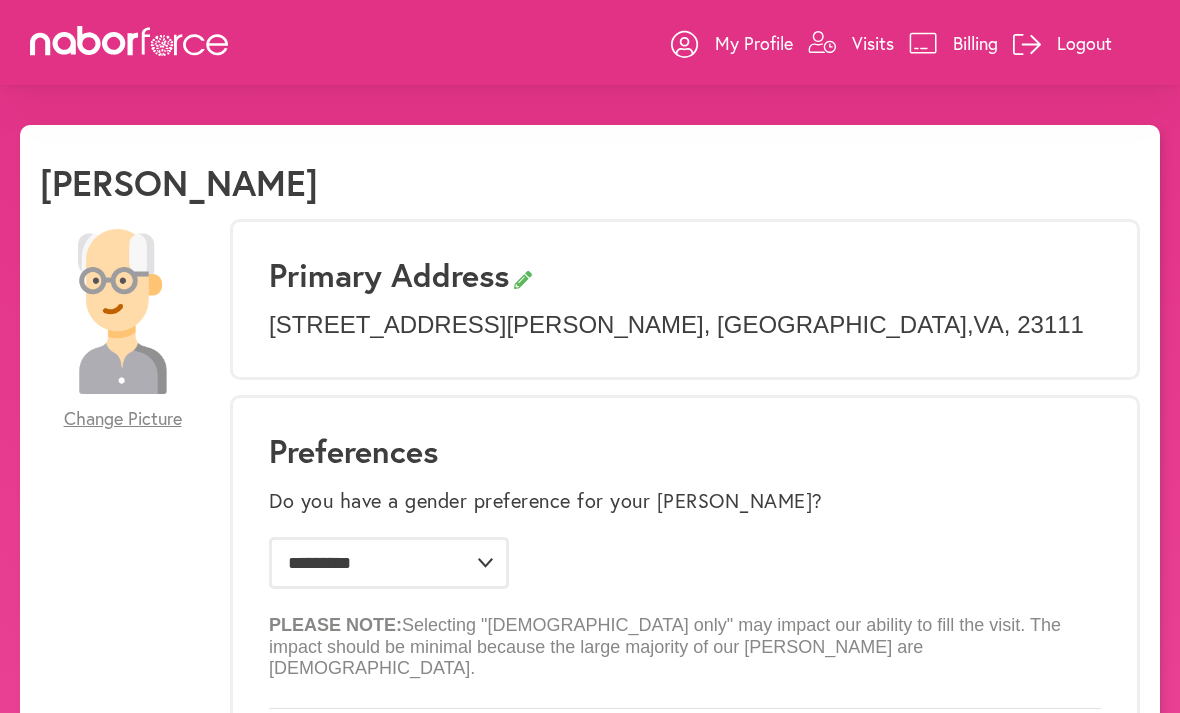 click on "Visits" at bounding box center (873, 43) 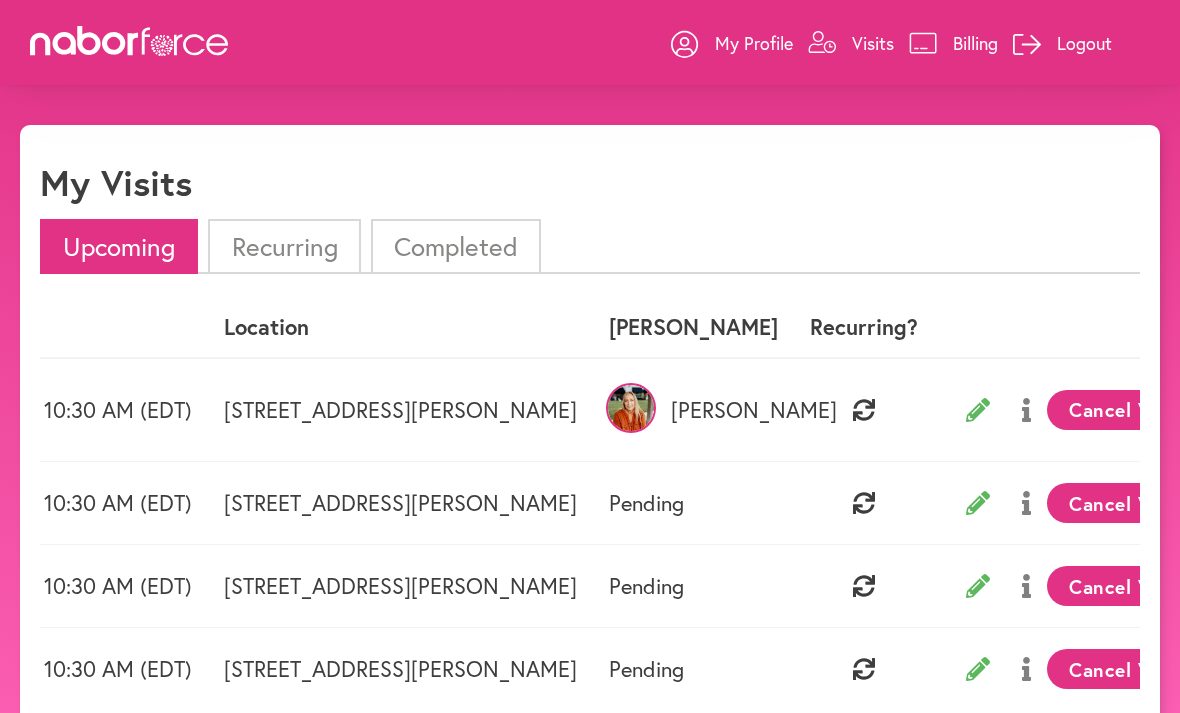 scroll, scrollTop: 0, scrollLeft: 87, axis: horizontal 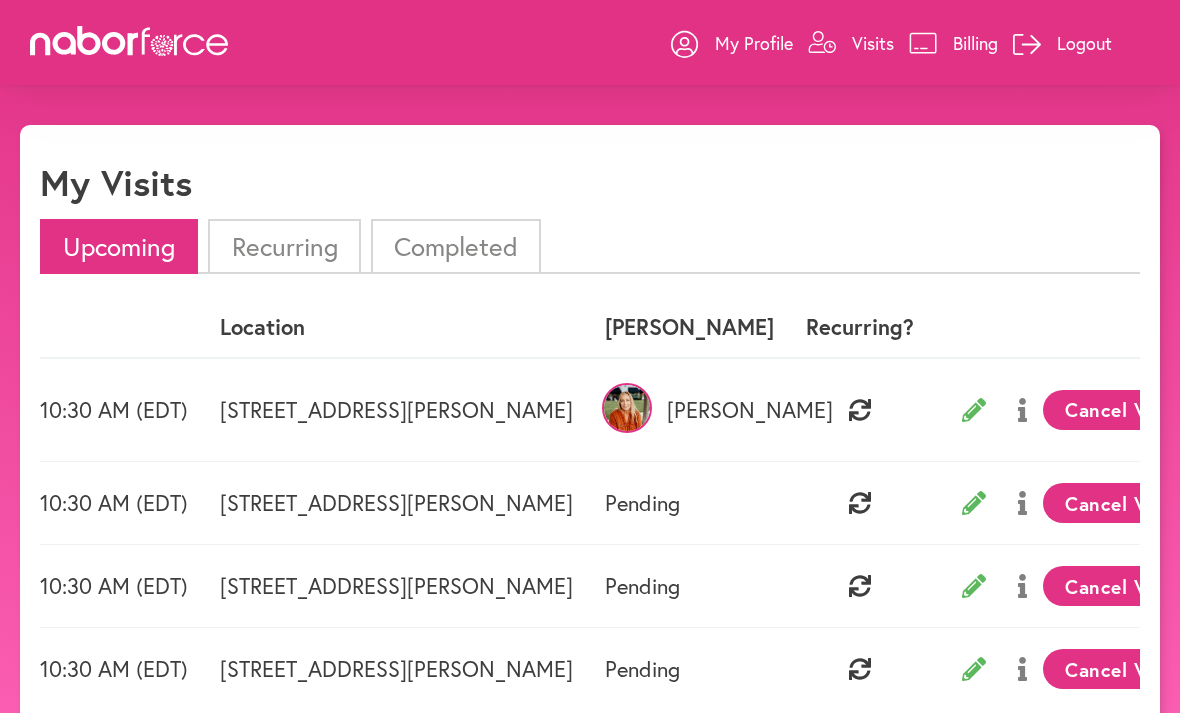click at bounding box center (1022, 410) 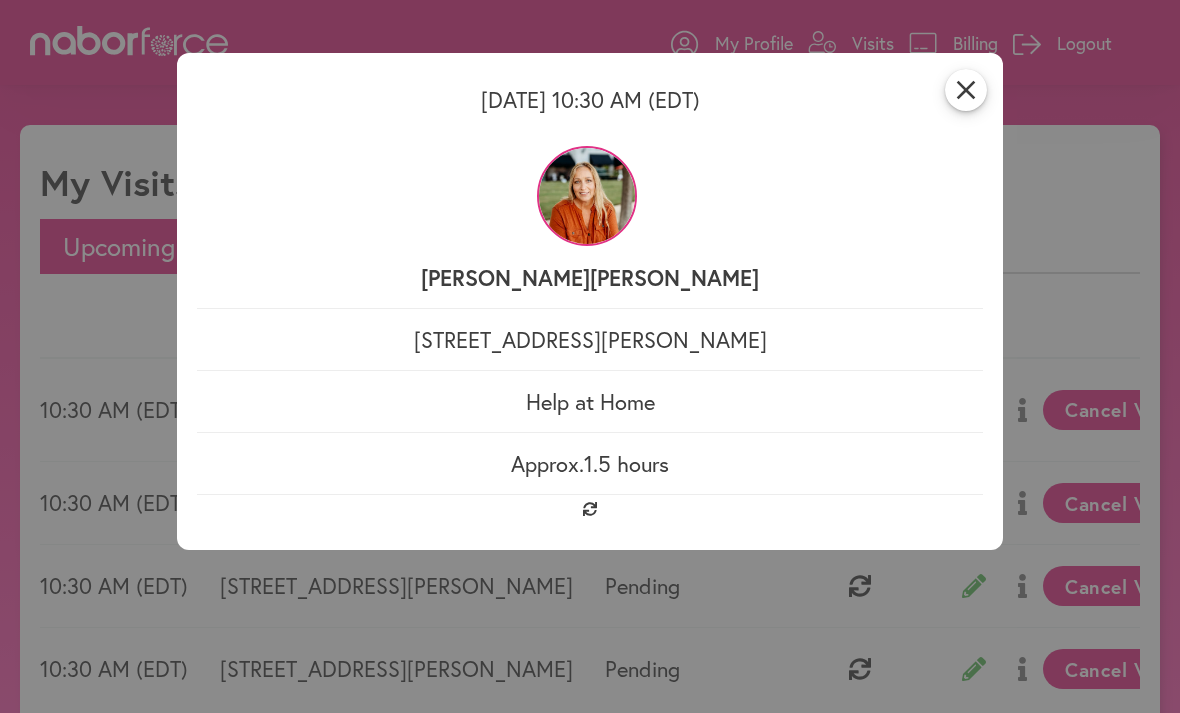 click on "close" at bounding box center [966, 90] 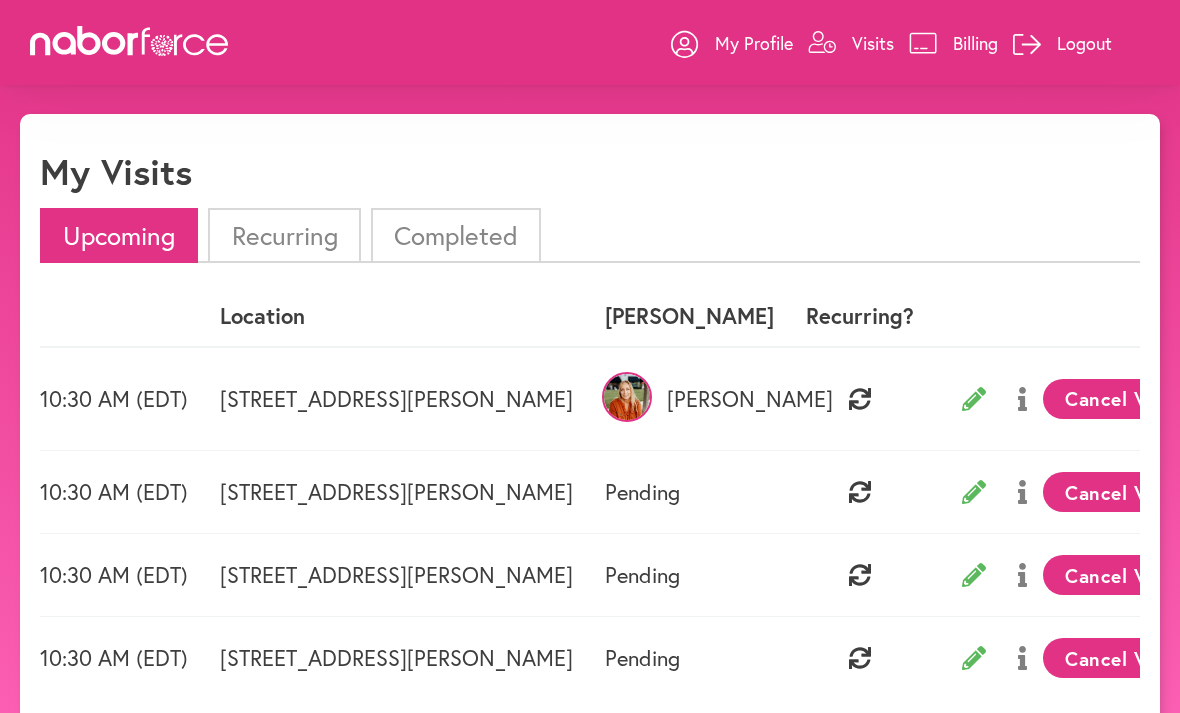 scroll, scrollTop: 0, scrollLeft: 0, axis: both 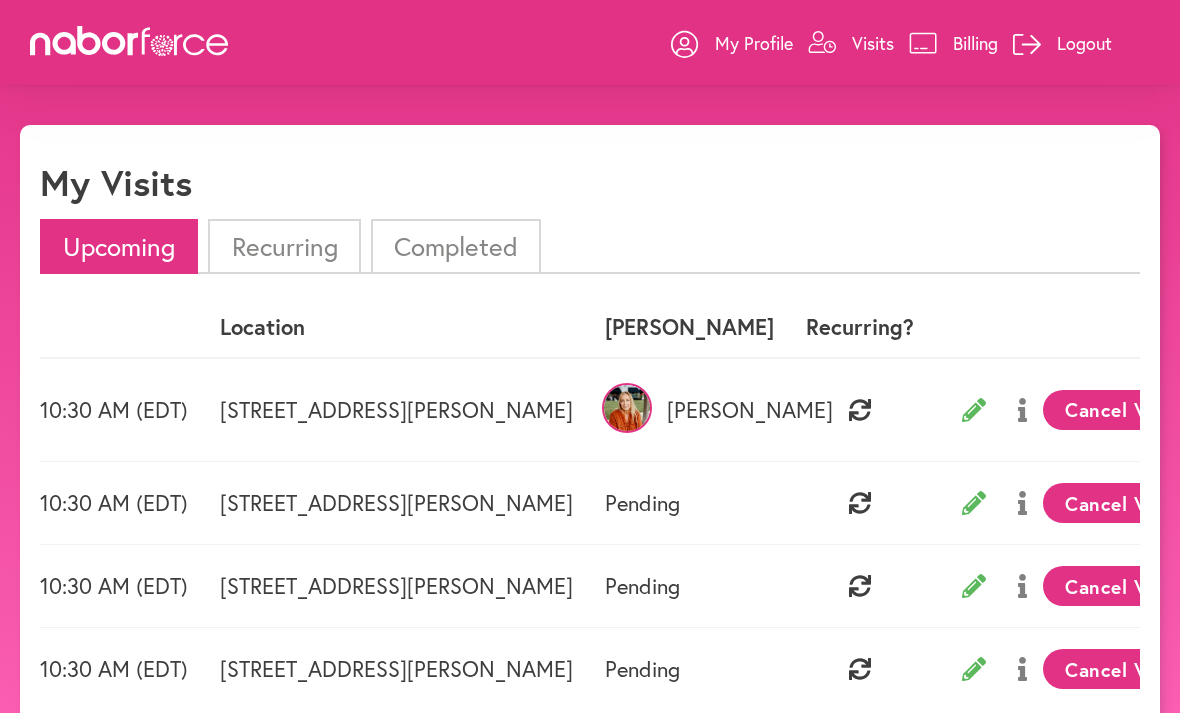 click on "Visits" at bounding box center [873, 43] 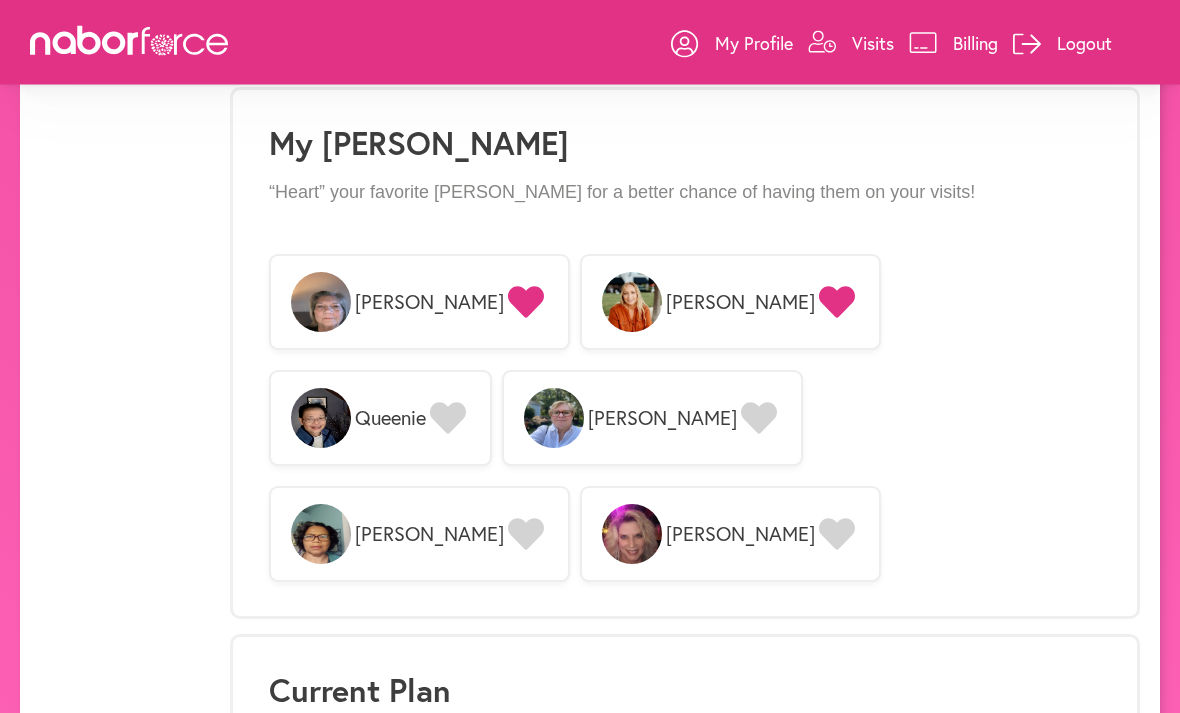 scroll, scrollTop: 1660, scrollLeft: 0, axis: vertical 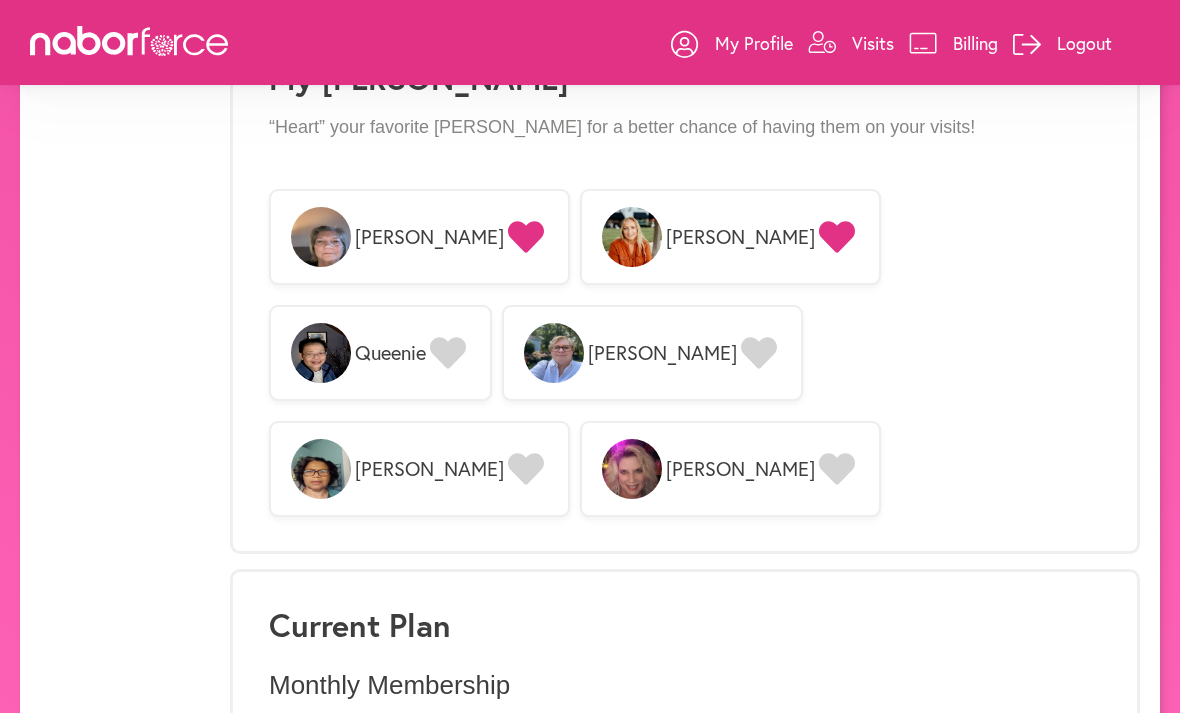 click on "Logout" at bounding box center [1084, 43] 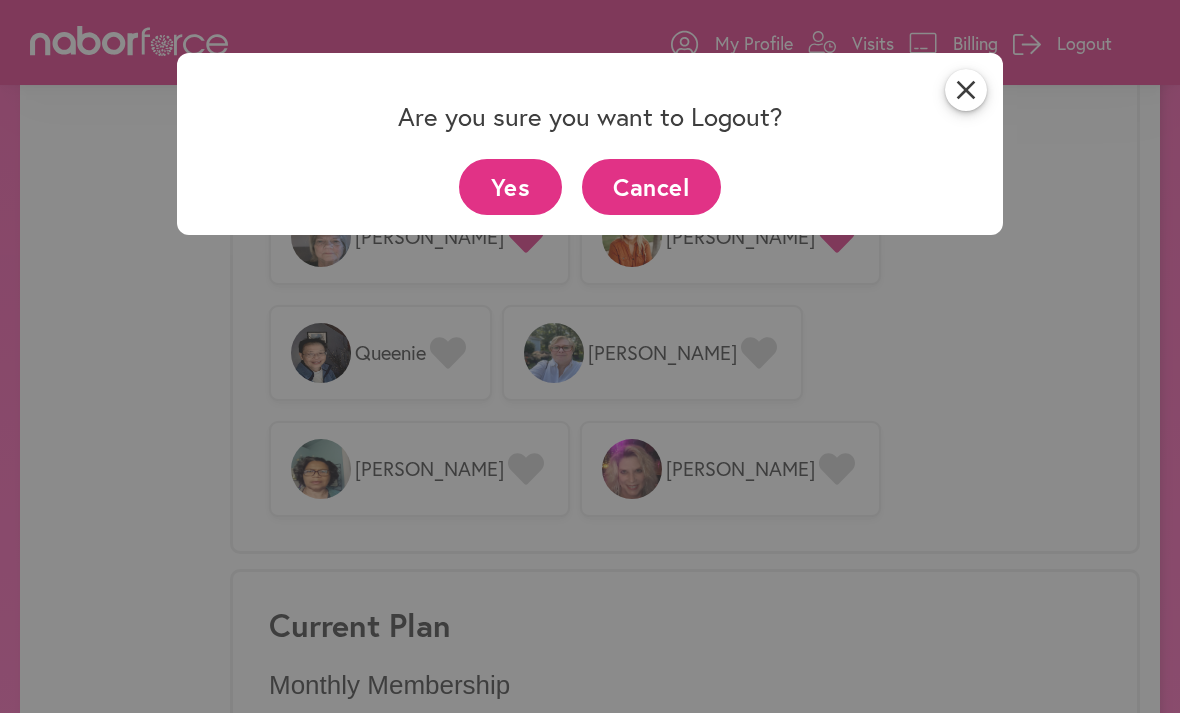 click on "Yes" at bounding box center (510, 186) 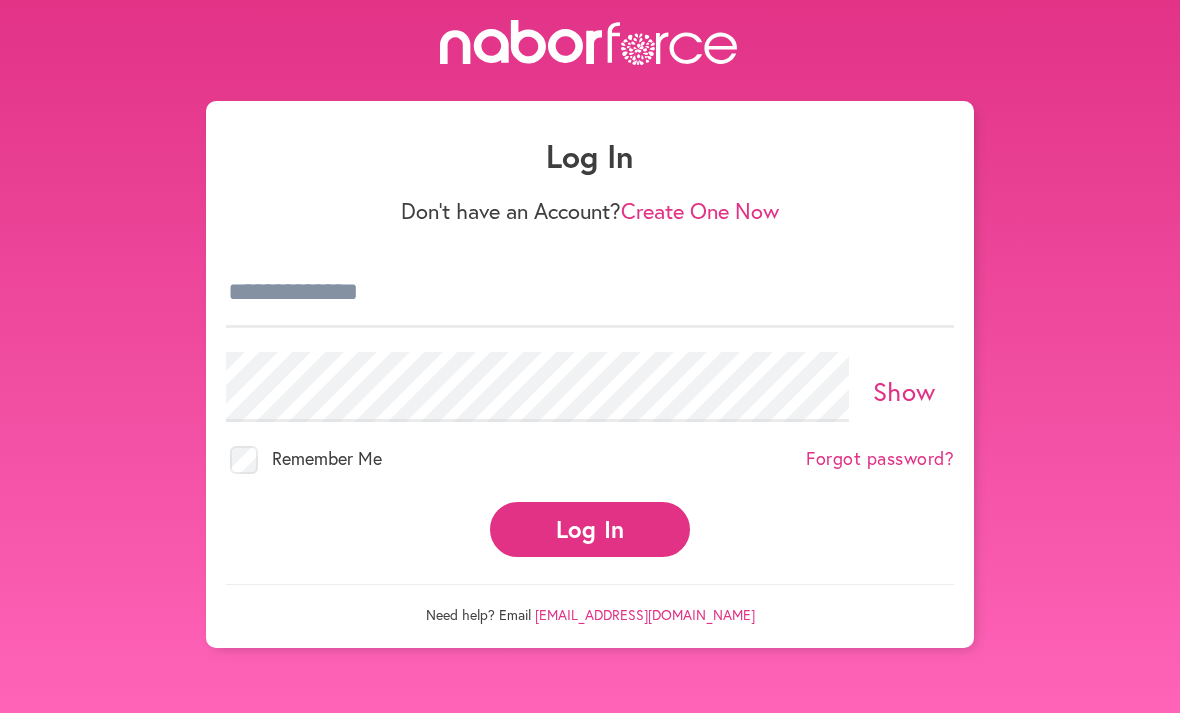 scroll, scrollTop: 0, scrollLeft: 0, axis: both 